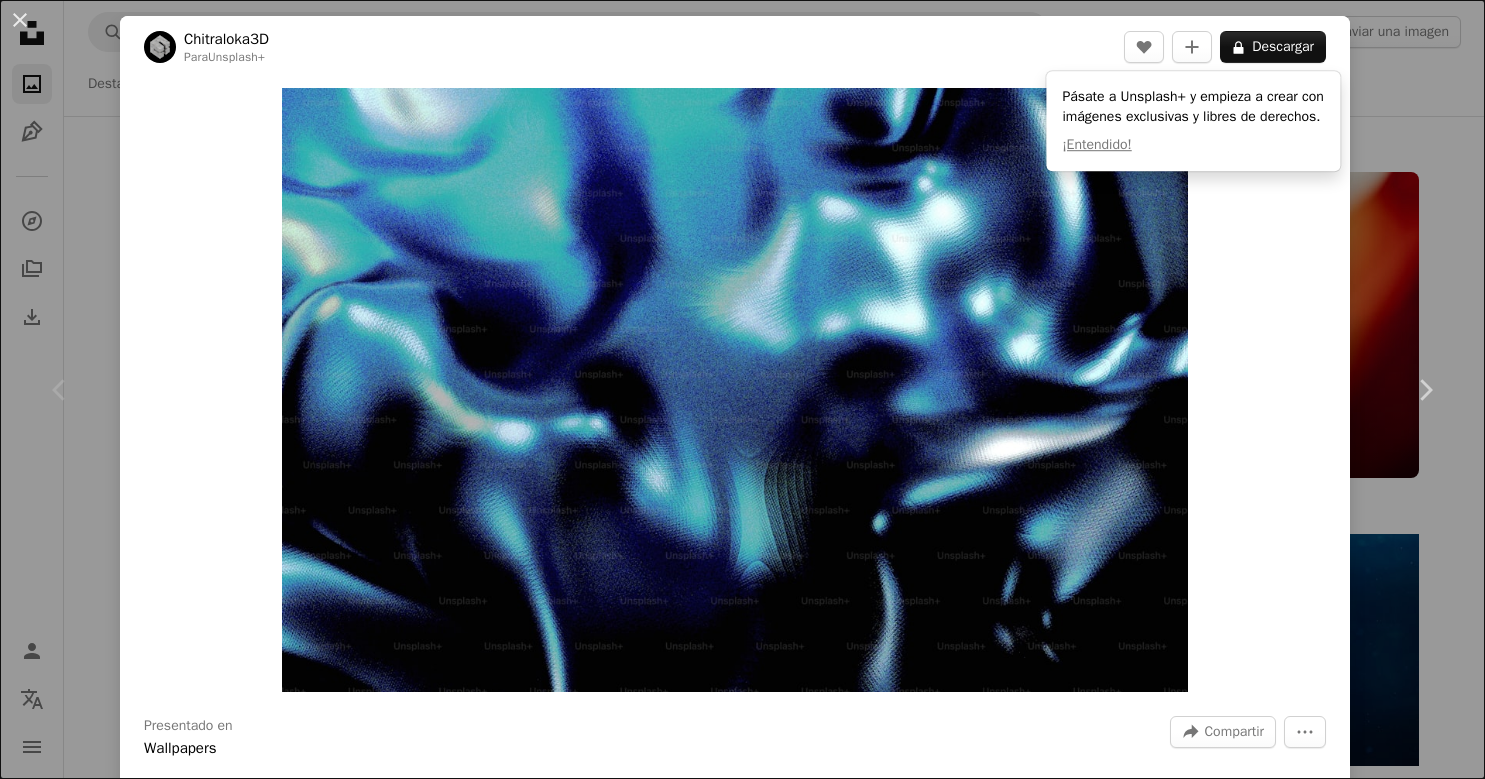 scroll, scrollTop: 820, scrollLeft: 0, axis: vertical 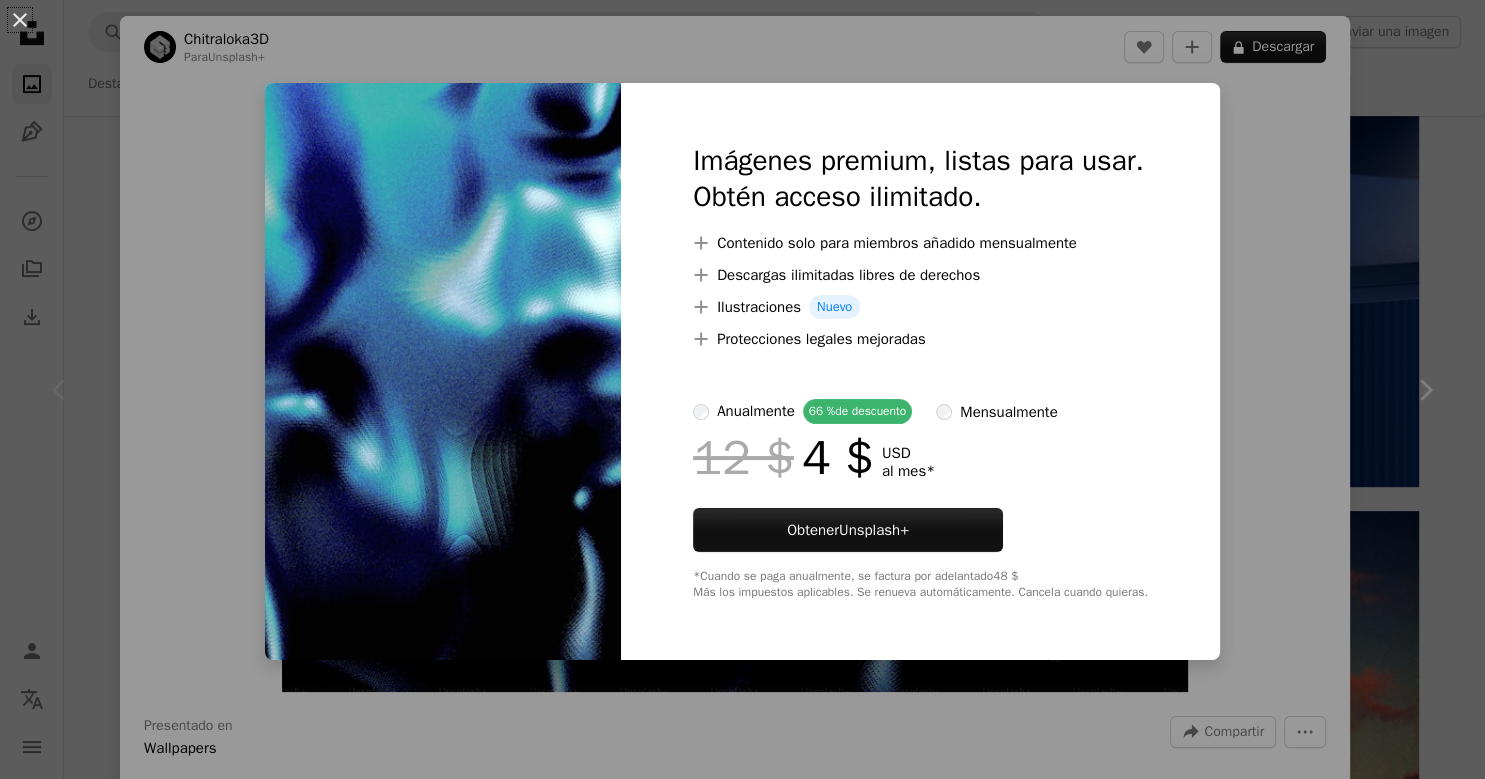 click on "An X shape Imágenes premium, listas para usar. Obtén acceso ilimitado. A plus sign Contenido solo para miembros añadido mensualmente A plus sign Descargas ilimitadas libres de derechos A plus sign Ilustraciones  Nuevo A plus sign Protecciones legales mejoradas anualmente 66 %  de descuento mensualmente 12 $   4 $ USD al mes * Obtener  Unsplash+ *Cuando se paga anualmente, se factura por adelantado  48 $ Más los impuestos aplicables. Se renueva automáticamente. Cancela cuando quieras." at bounding box center (742, 389) 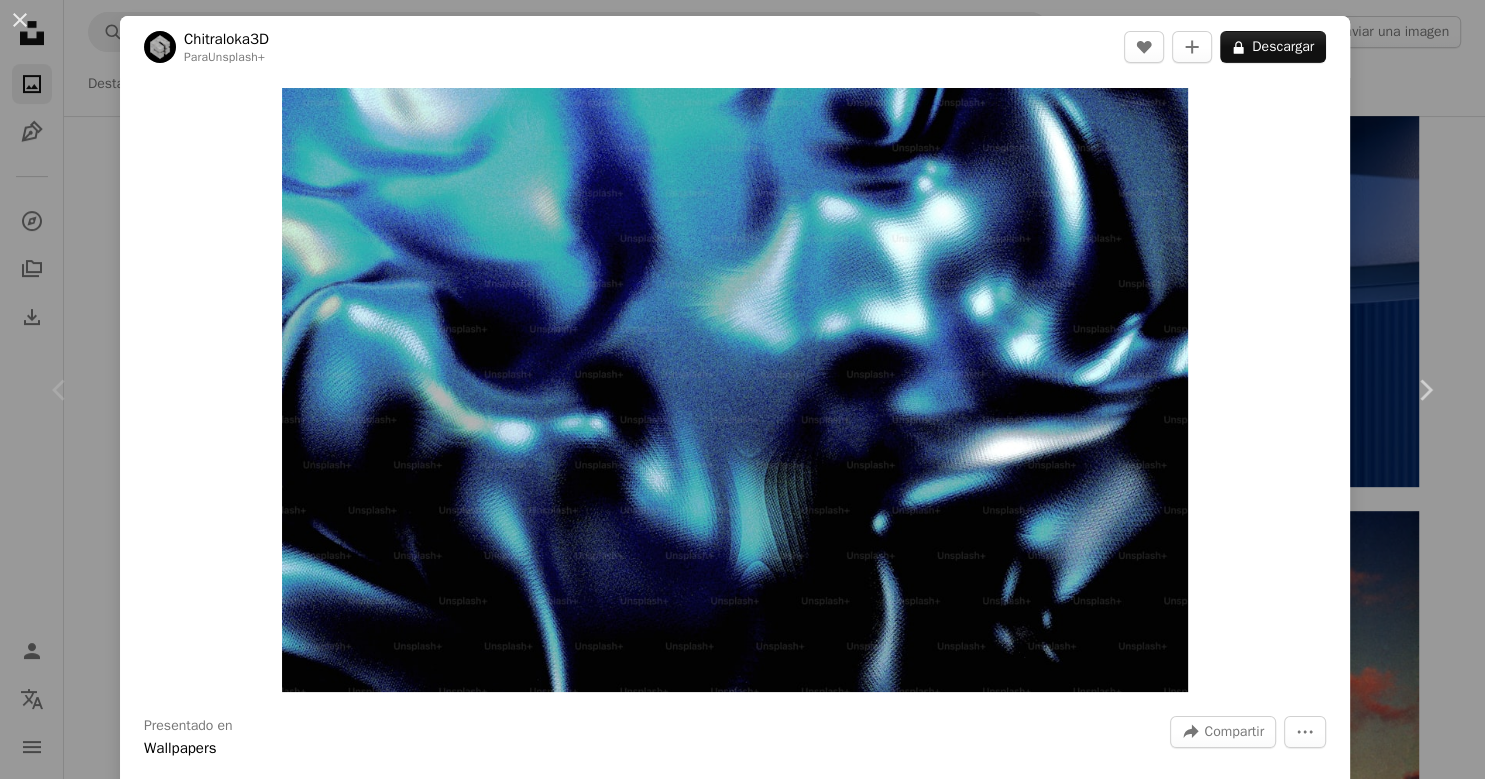 click on "An X shape Chevron left Chevron right Chitraloka3D Para  Unsplash+ A heart A plus sign A lock Descargar Zoom in Presentado en Wallpapers A forward-right arrow Compartir More Actions Calendar outlined Publicado  hace 4 días Safety Con la  Licencia Unsplash+ papel tapiz fondo abstracto Antecedentes abstractos telón de fondo Retro Renderizado 3D Wallpapers Fondos moderno fondo de pantalla retro nostalgia cromo textura abstracta reflexivo brillar Hace Renderizado digital arte conceptual Luz degradada Imágenes gratuitas De esta serie Plus sign for Unsplash+ Imágenes relacionadas Plus sign for Unsplash+ A heart A plus sign Pawel Czerwinski Para  Unsplash+ A lock Descargar Plus sign for Unsplash+ A heart A plus sign Planet Volumes Para  Unsplash+ A lock Descargar Plus sign for Unsplash+ A heart A plus sign Ruliff Andrean Para  Unsplash+ A lock Descargar Plus sign for Unsplash+ A heart A plus sign Philip Oroni Para  Unsplash+ A lock Descargar Plus sign for Unsplash+ A heart A plus sign Maria Louceiro Para  A lock" at bounding box center (742, 389) 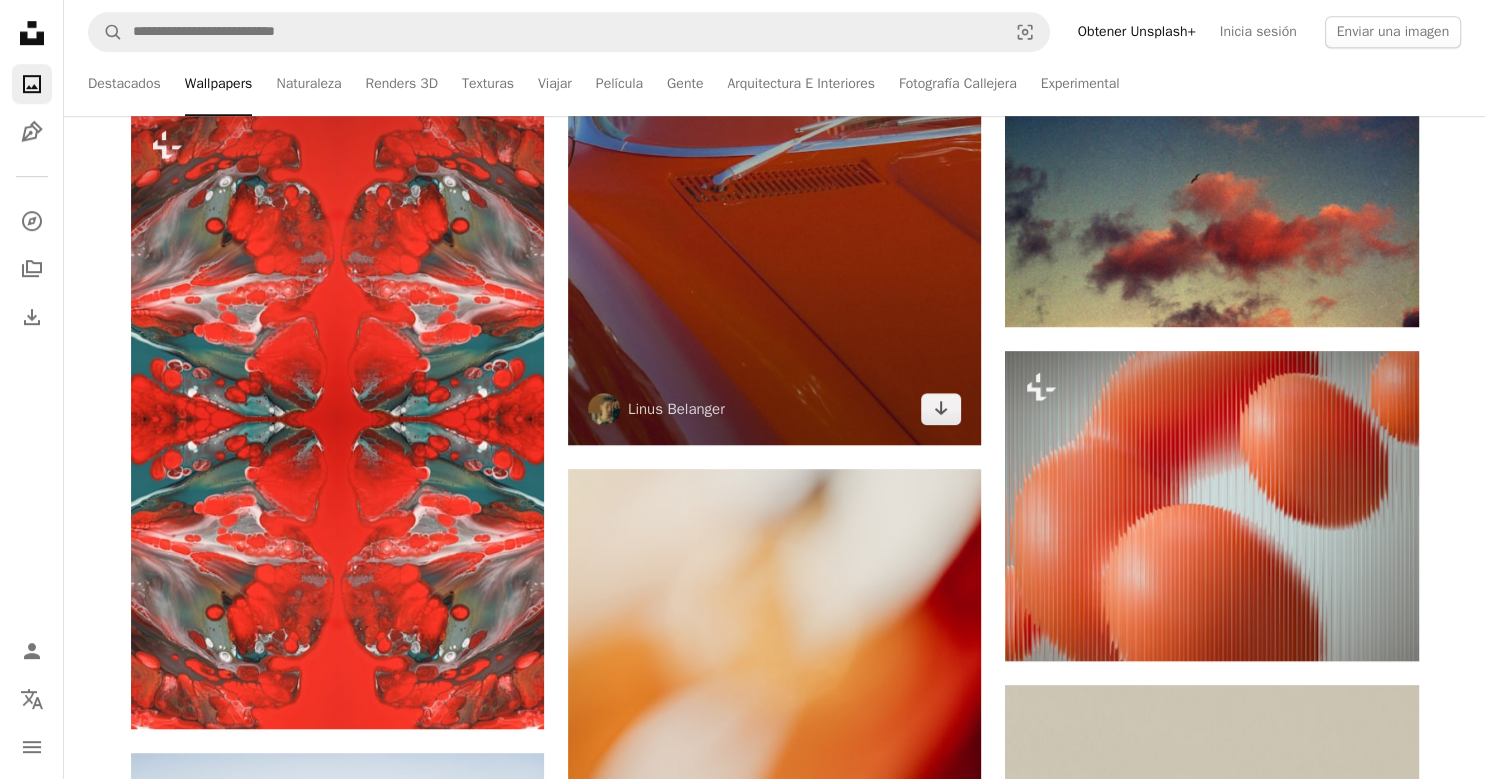 scroll, scrollTop: 1285, scrollLeft: 0, axis: vertical 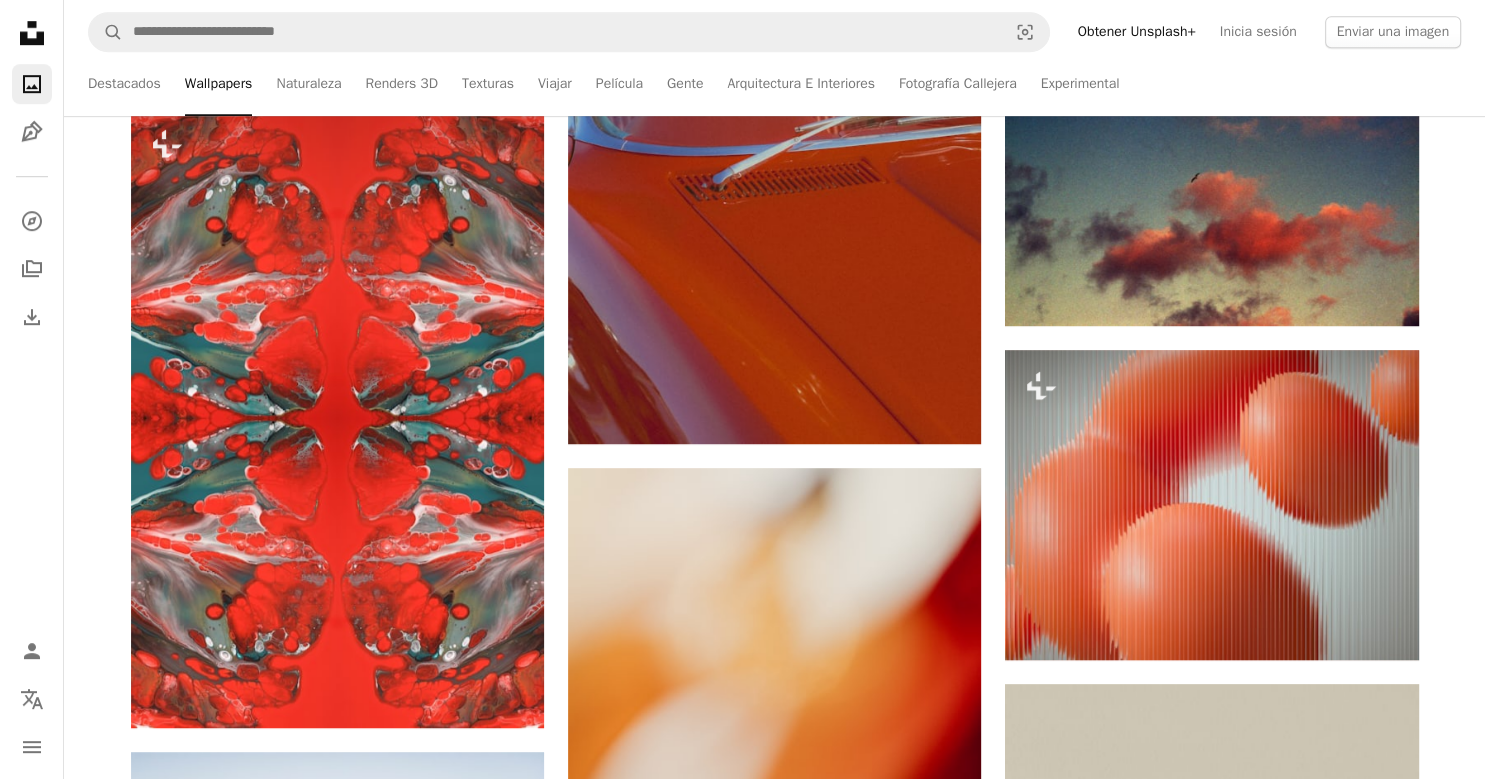 click on "[FIRST] [LAST]" at bounding box center (775, 1296) 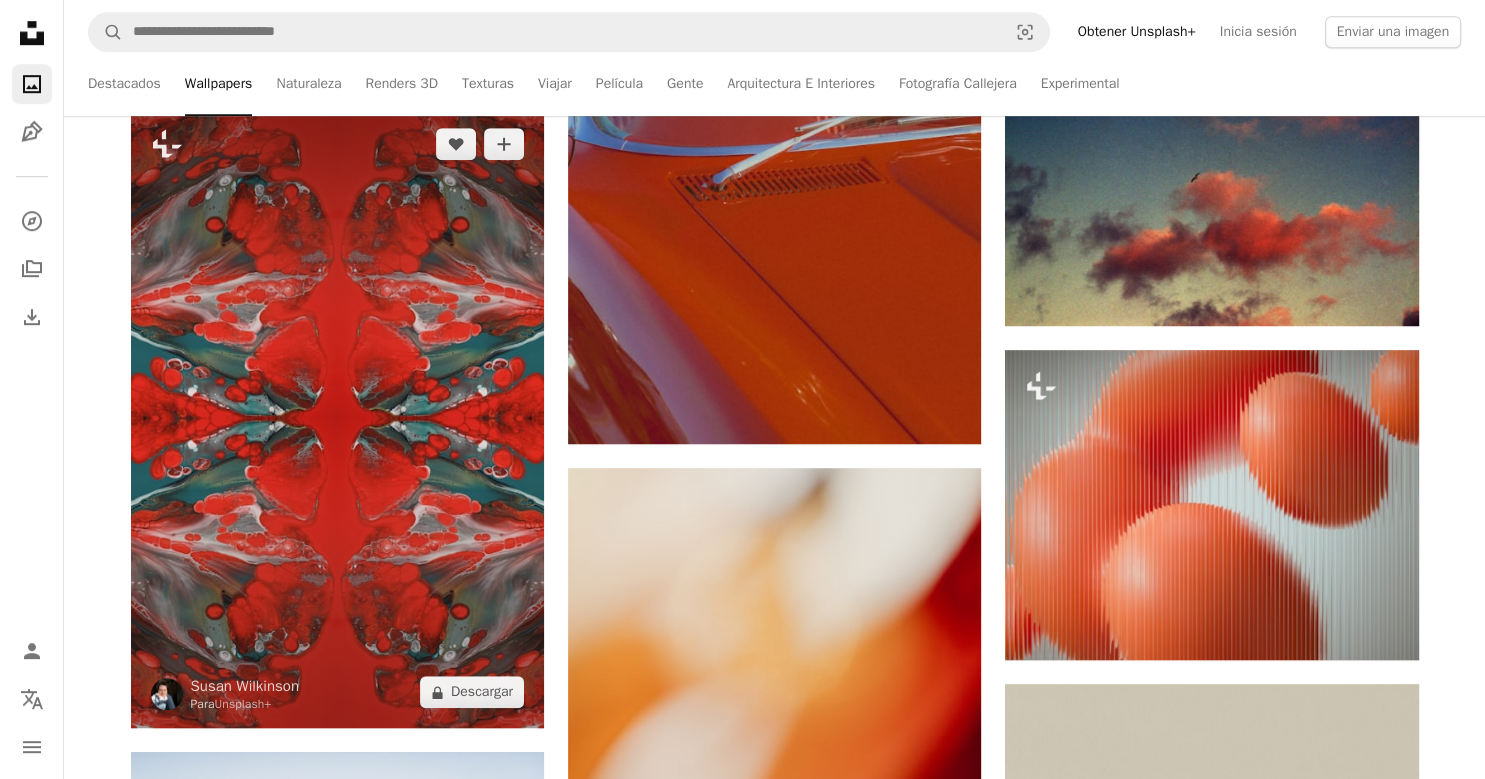 click at bounding box center [337, 418] 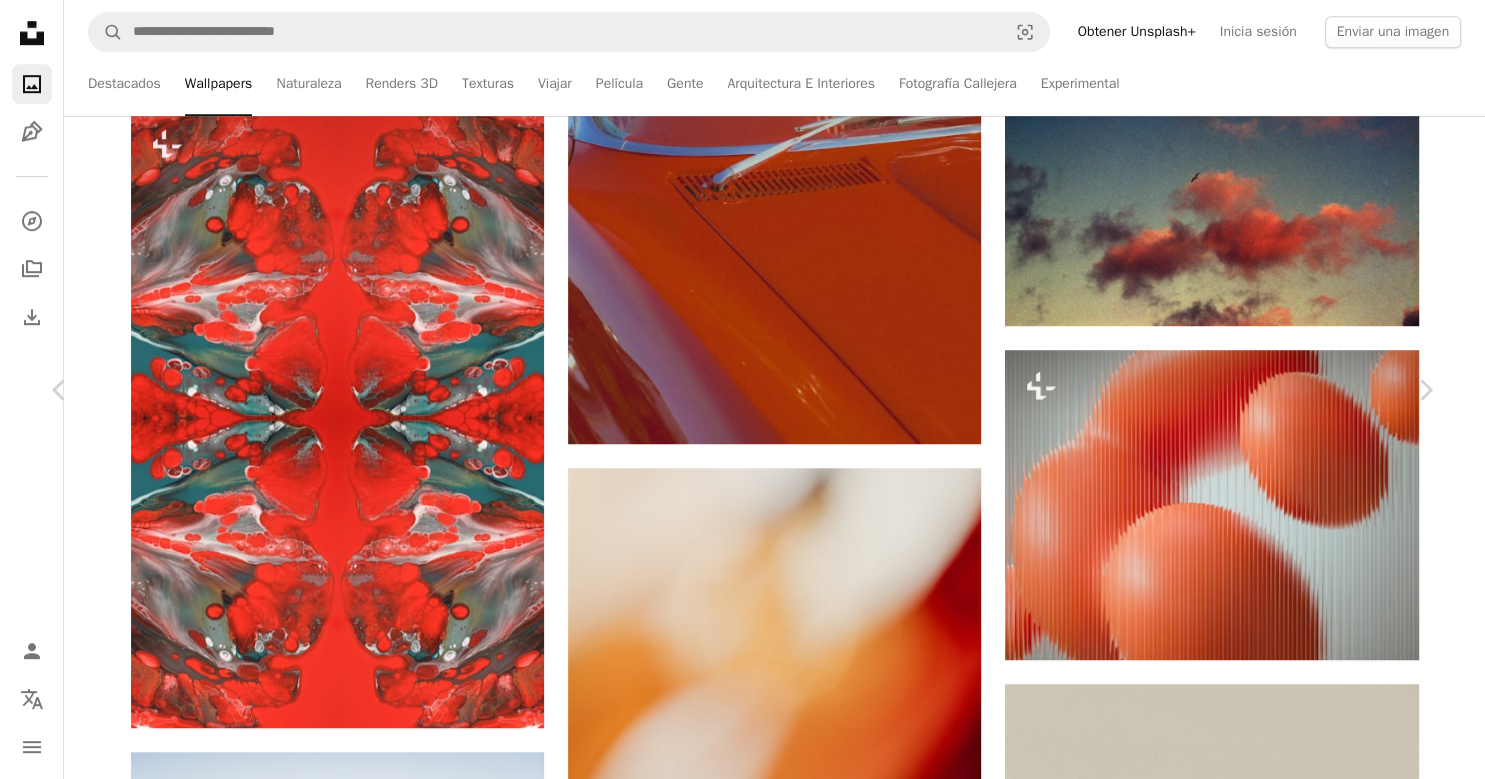 type 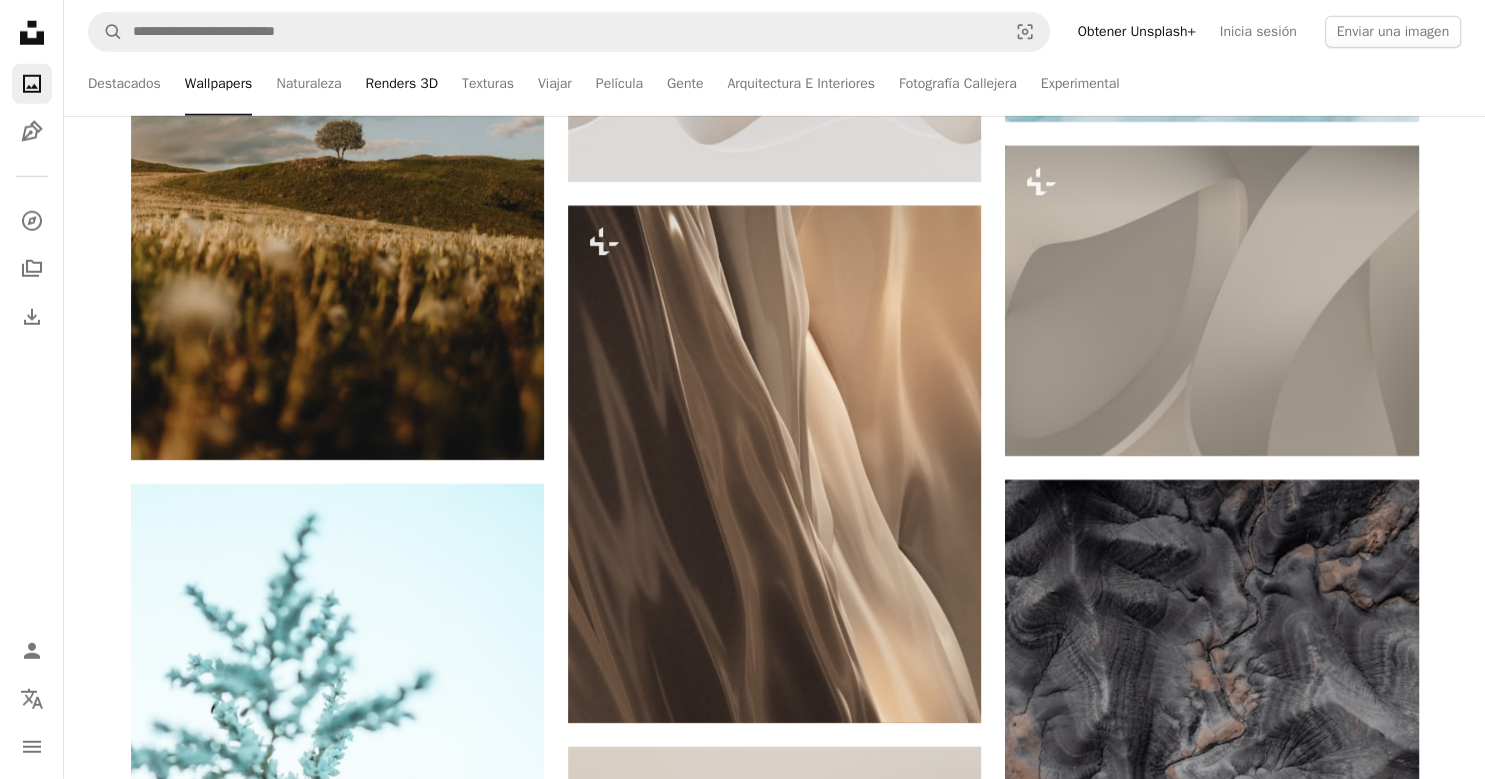 scroll, scrollTop: 13014, scrollLeft: 0, axis: vertical 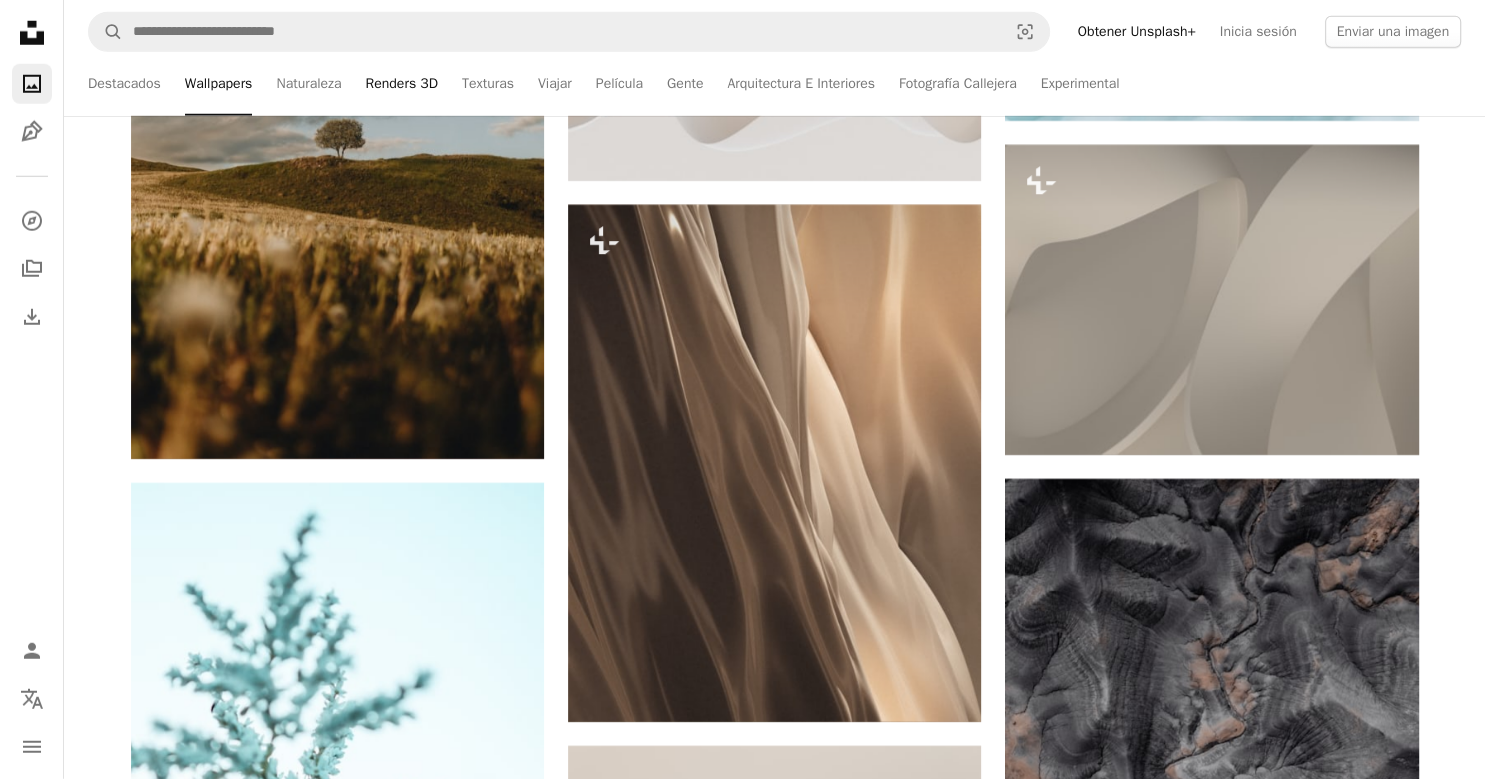 click on "Renders 3D" at bounding box center [402, 84] 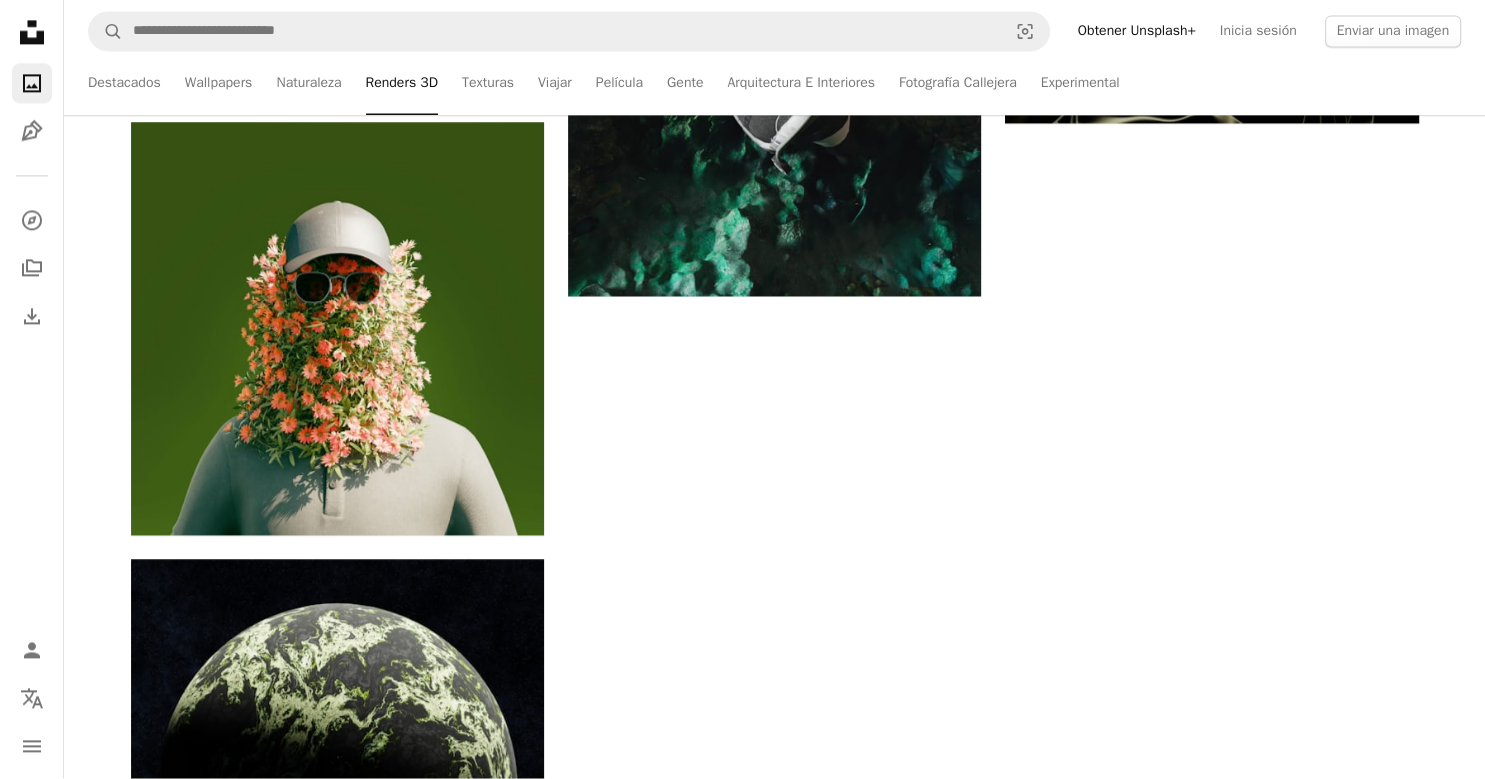 scroll, scrollTop: 0, scrollLeft: 0, axis: both 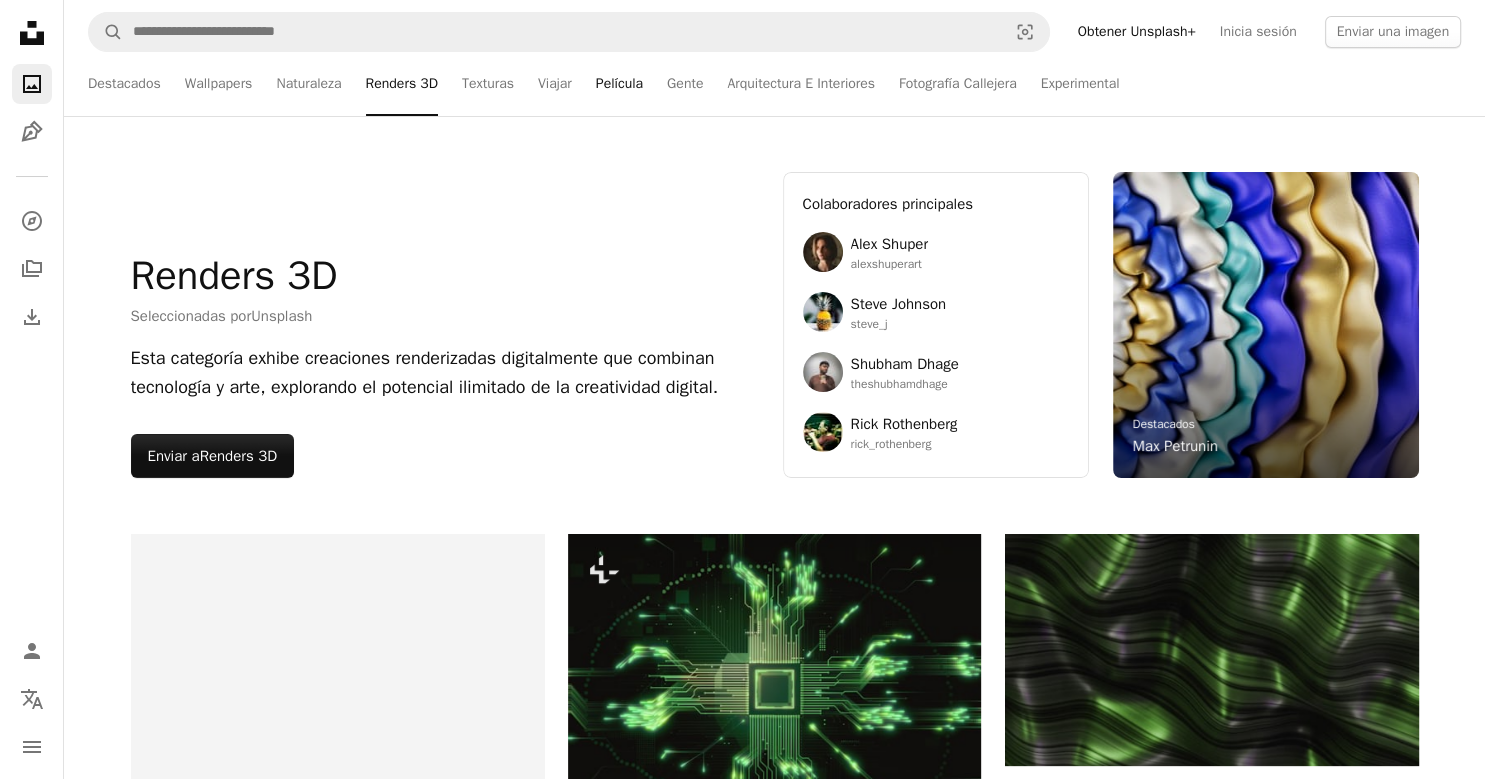click on "Película" at bounding box center [619, 84] 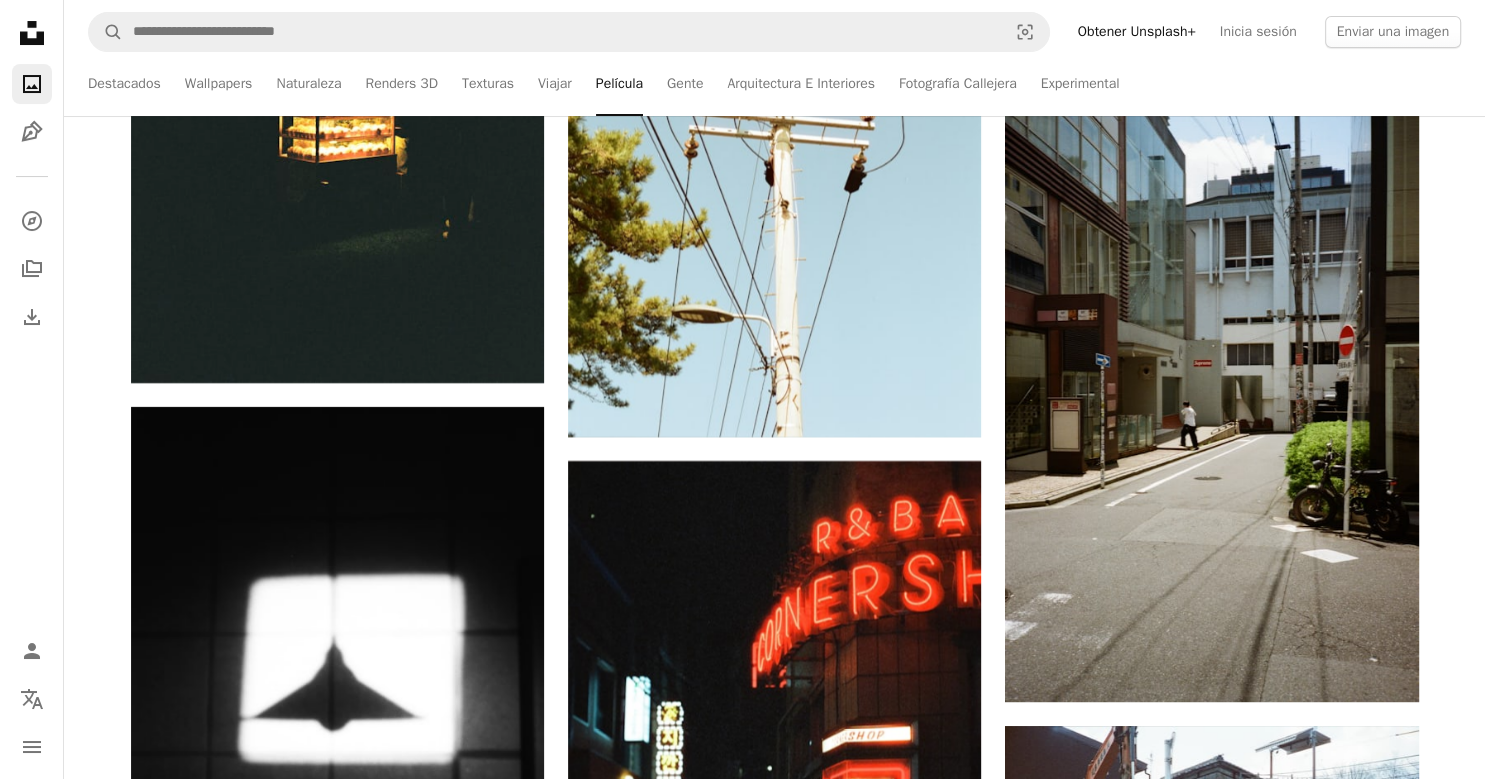 scroll, scrollTop: 7703, scrollLeft: 0, axis: vertical 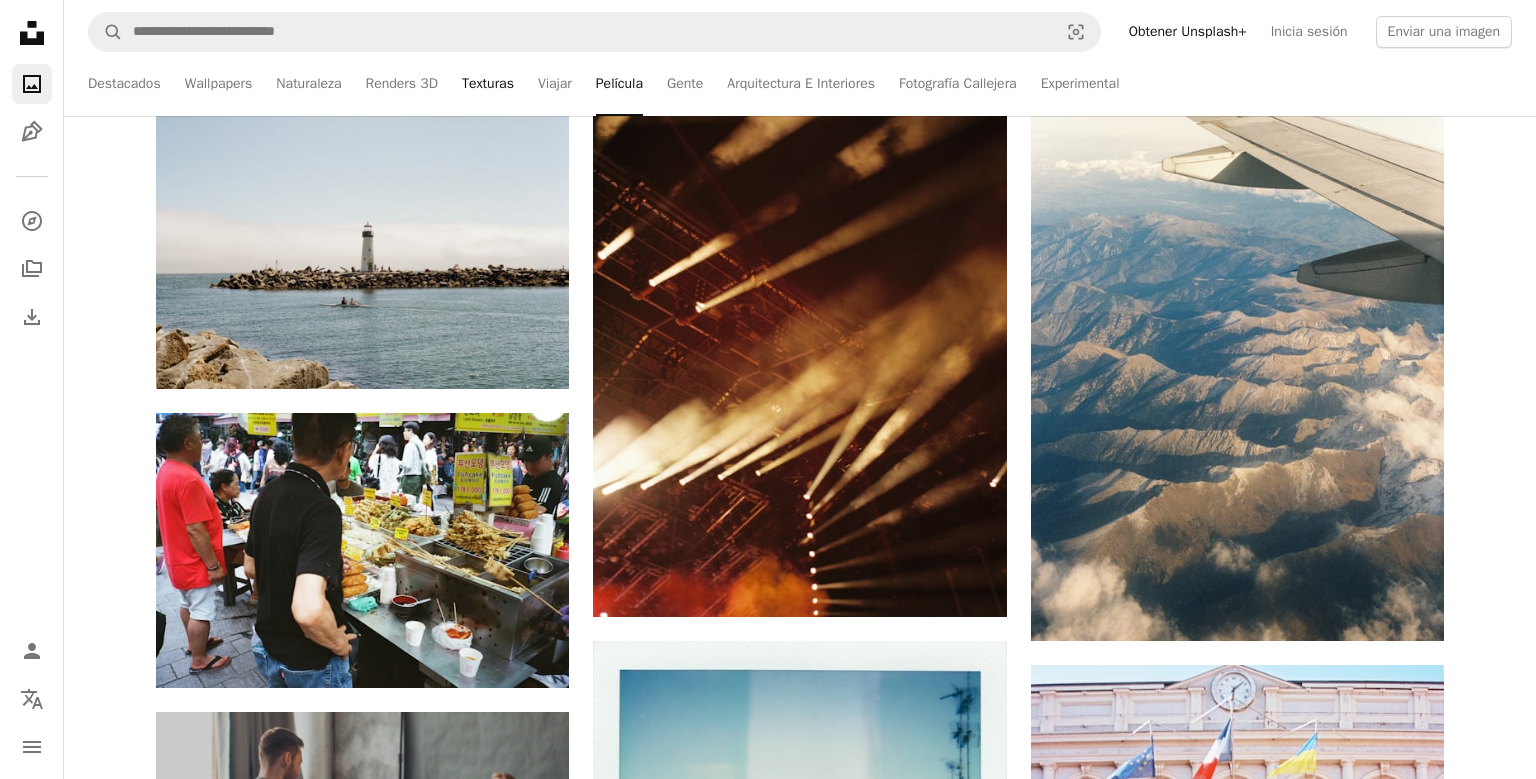 click on "Texturas" at bounding box center (488, 84) 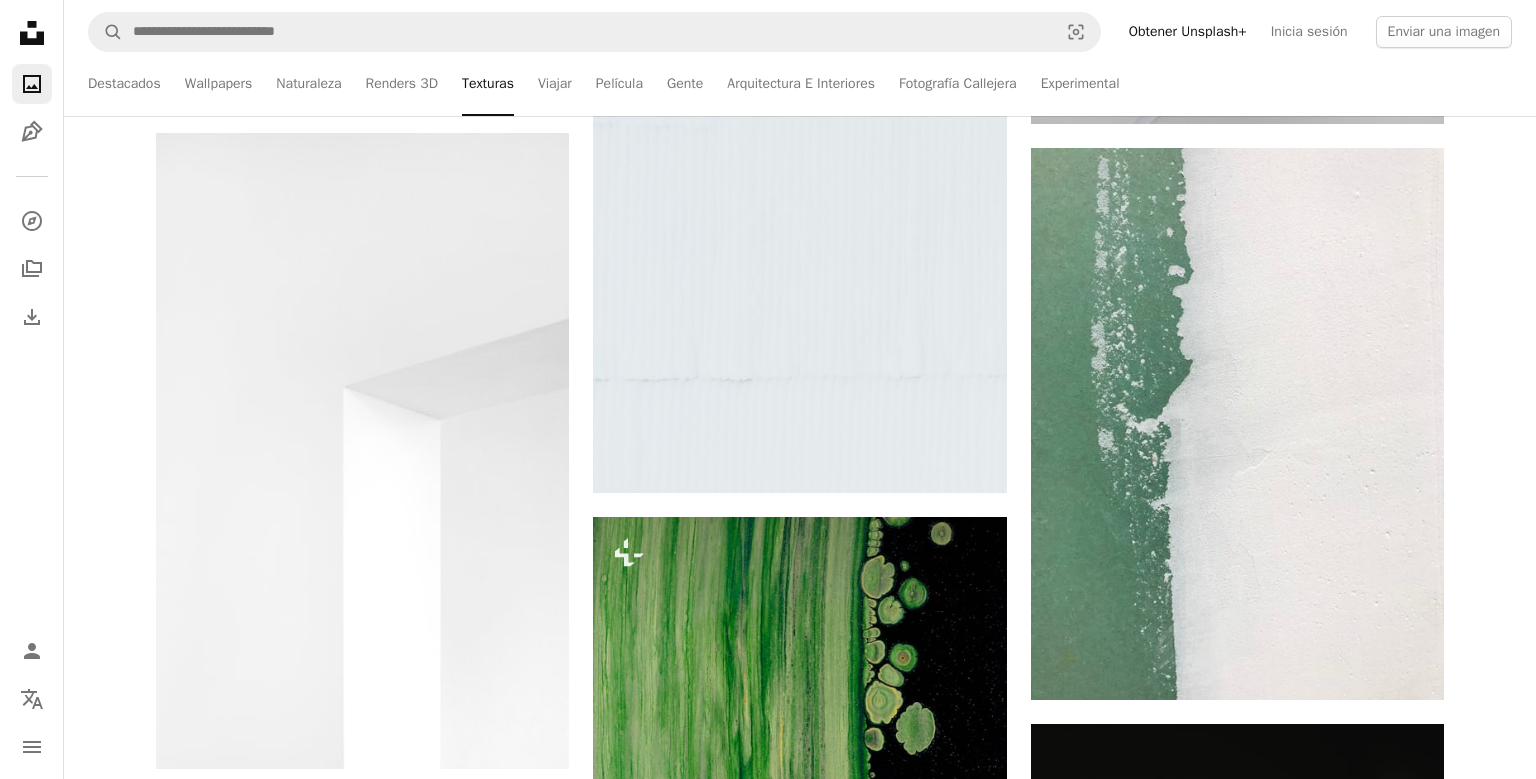 scroll, scrollTop: 2251, scrollLeft: 0, axis: vertical 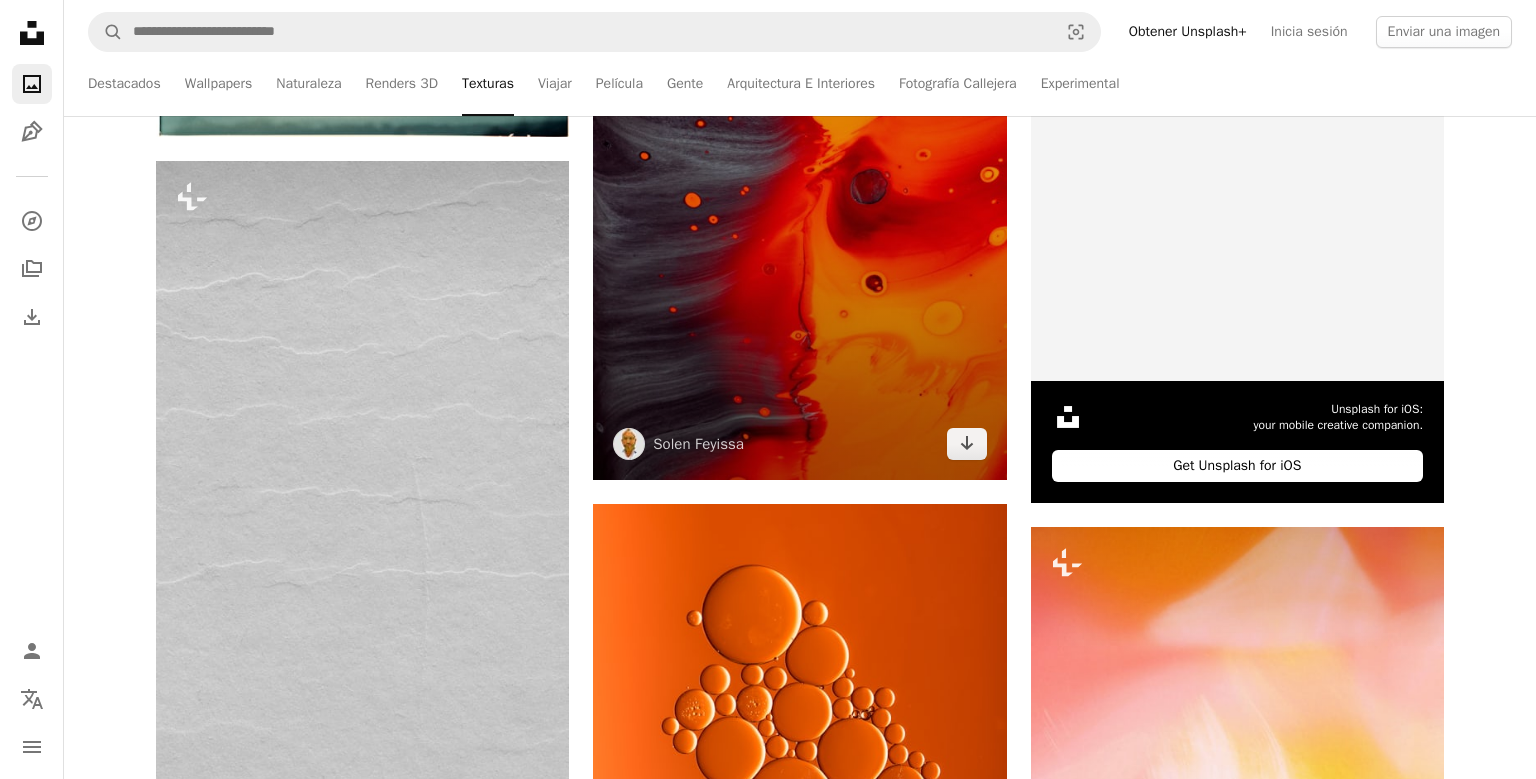 click at bounding box center [799, 170] 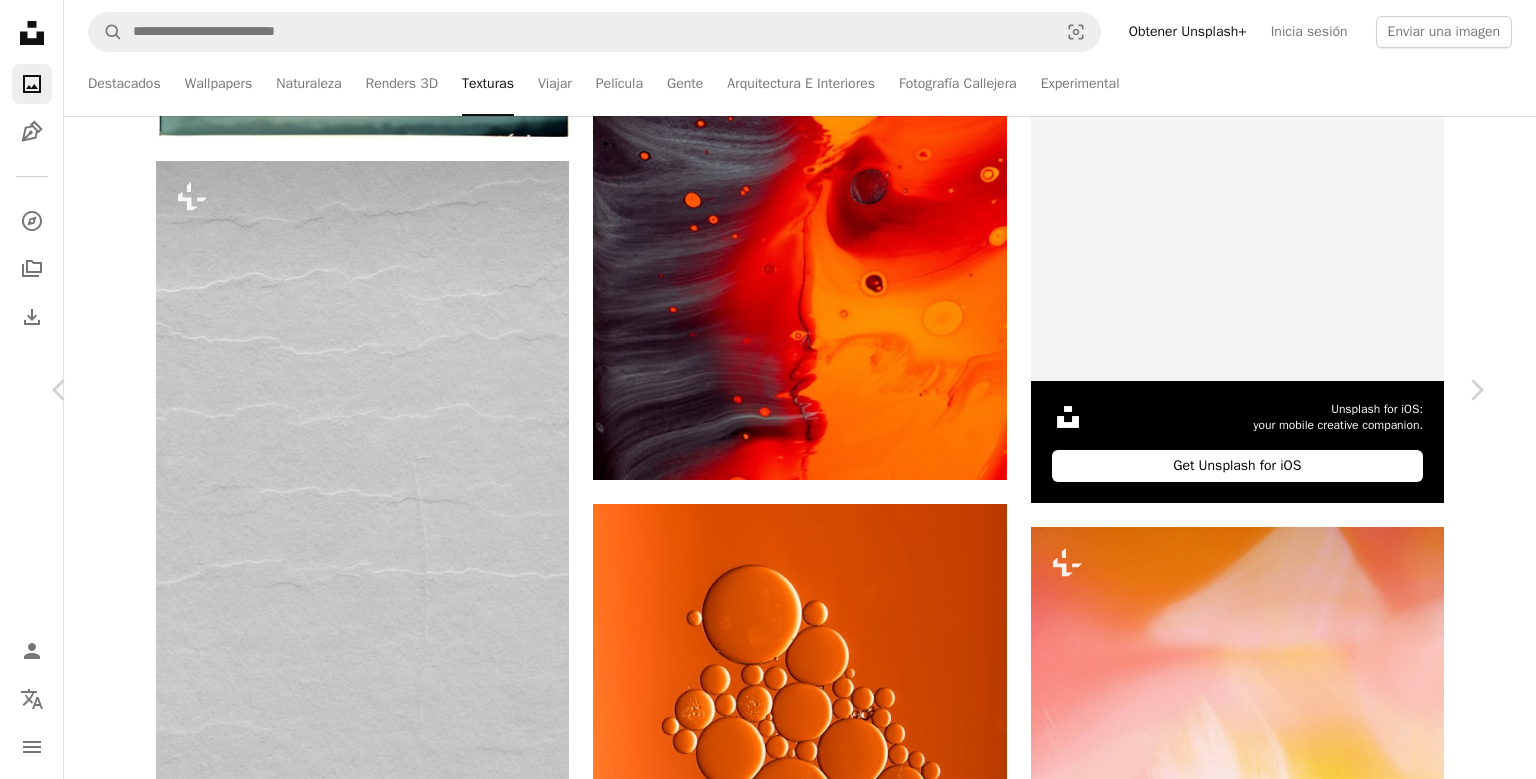 click on "Descargar gratis" at bounding box center (1280, 4233) 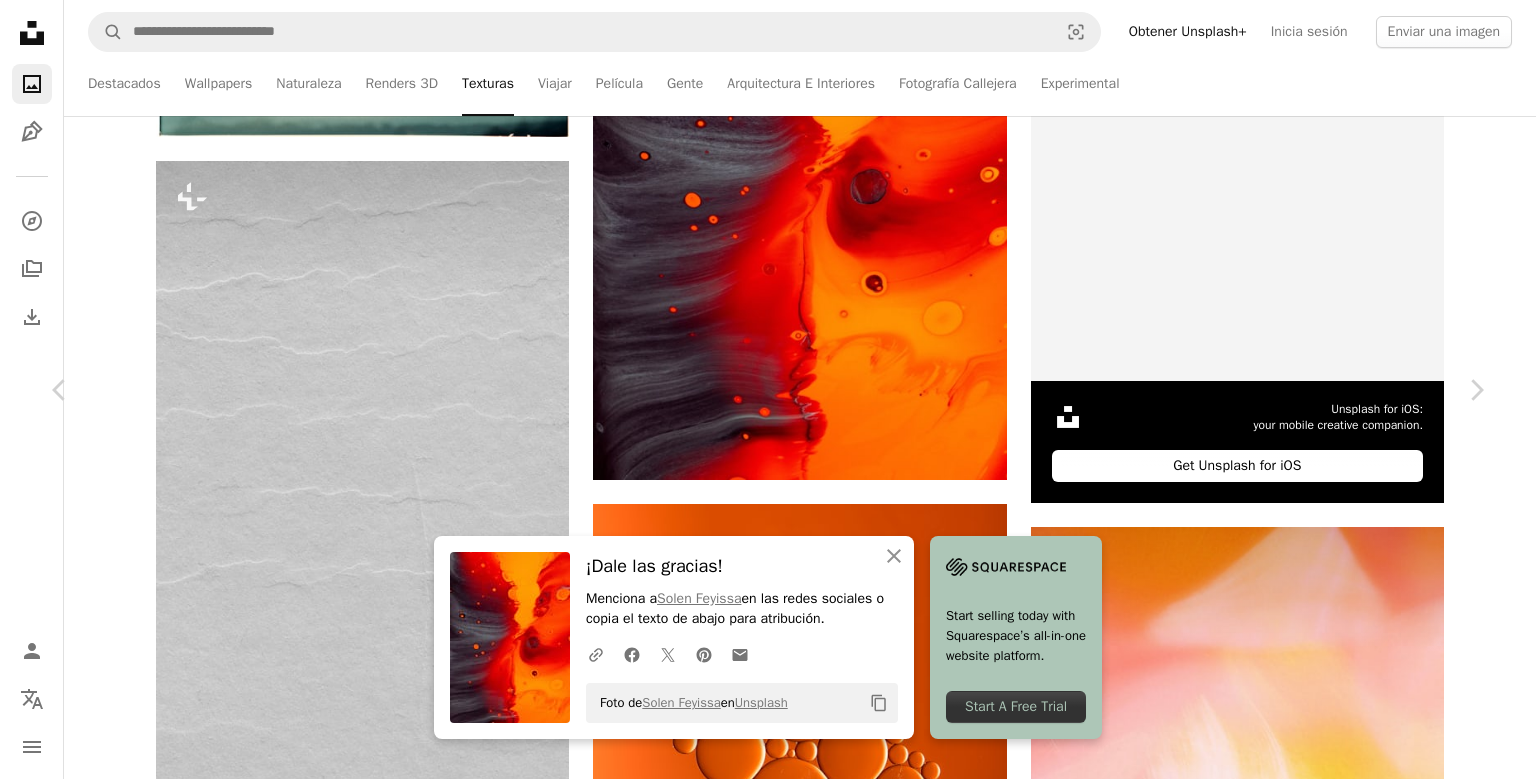 click on "An X shape" at bounding box center [20, 20] 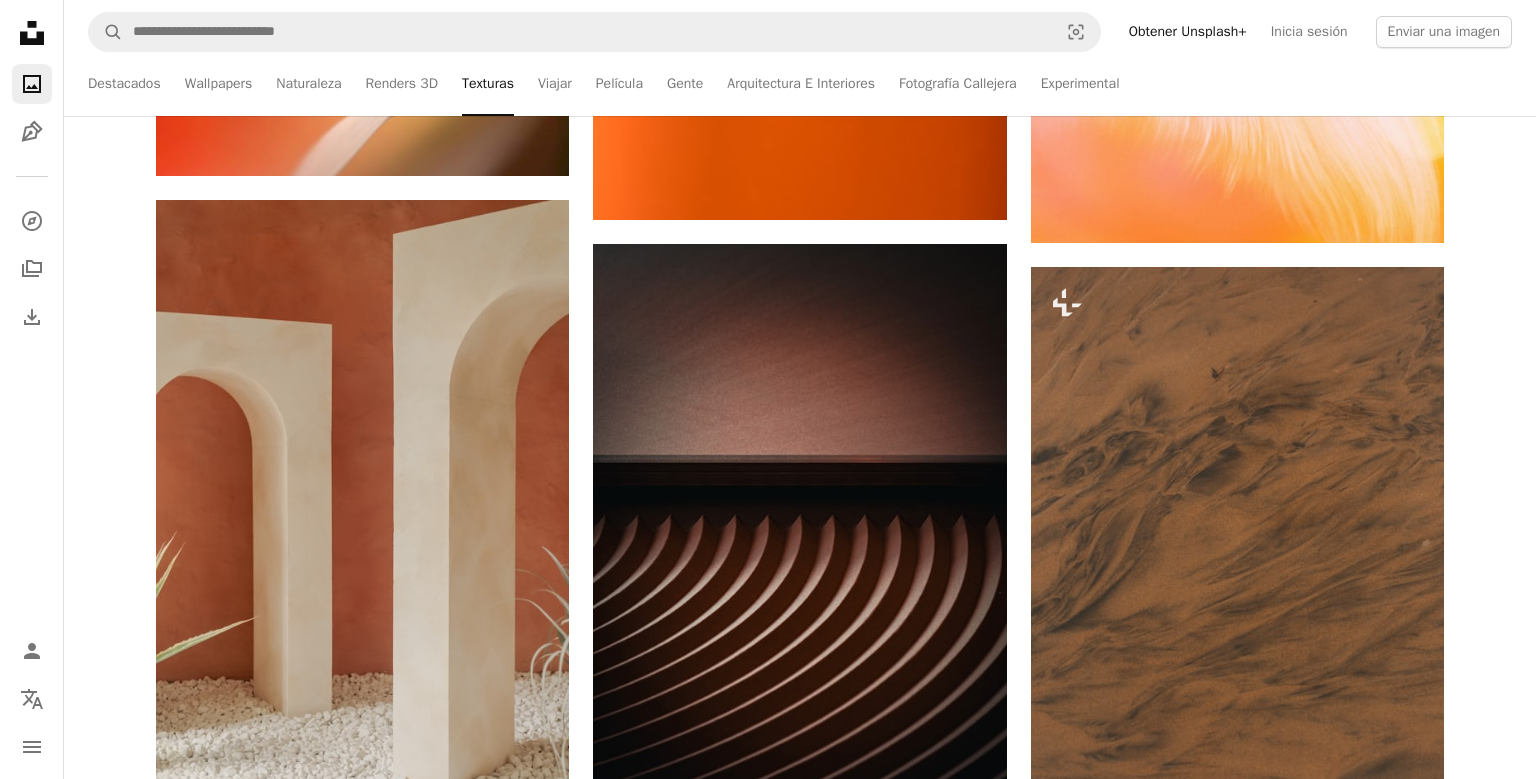 scroll, scrollTop: 9965, scrollLeft: 0, axis: vertical 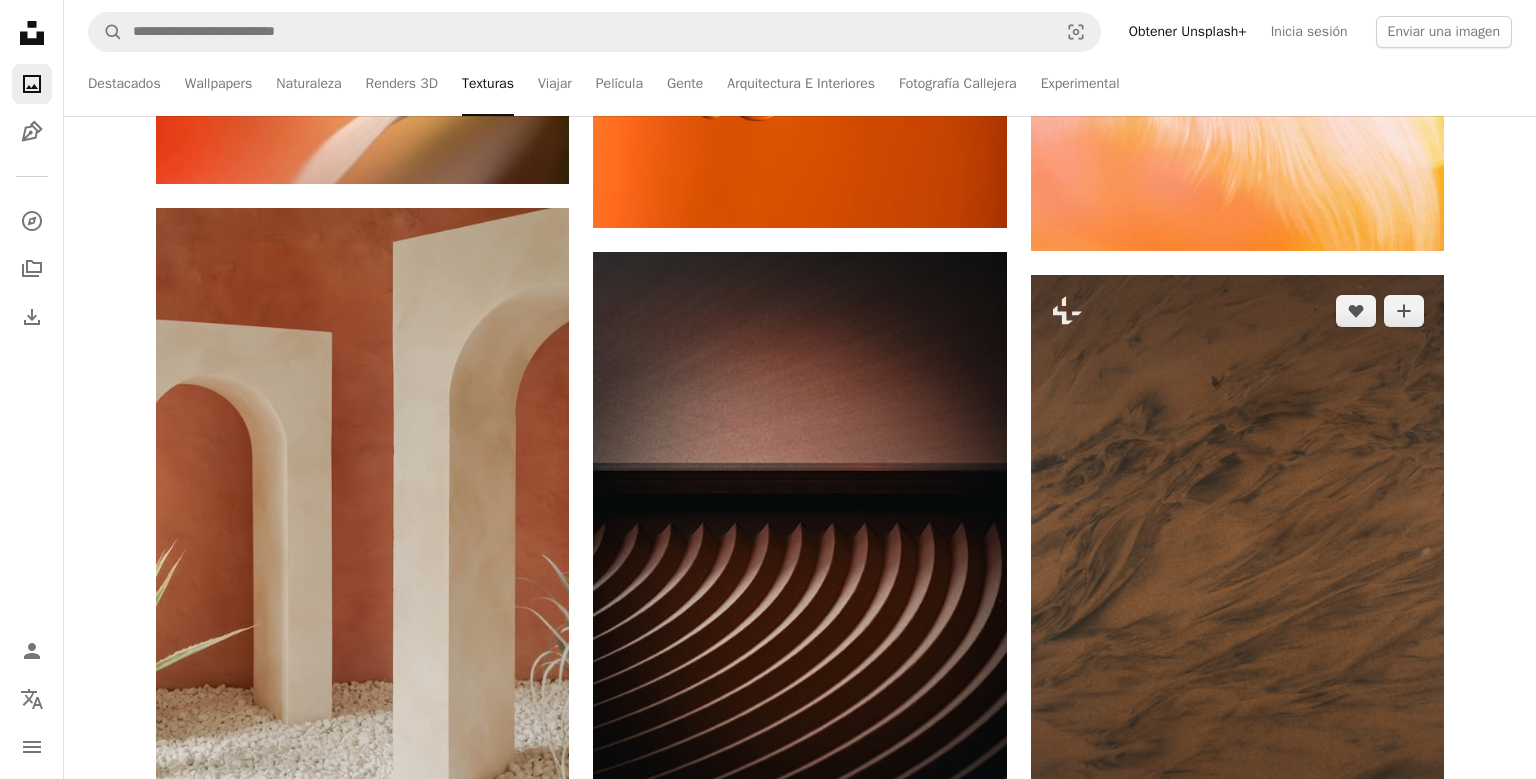 click at bounding box center (1237, 585) 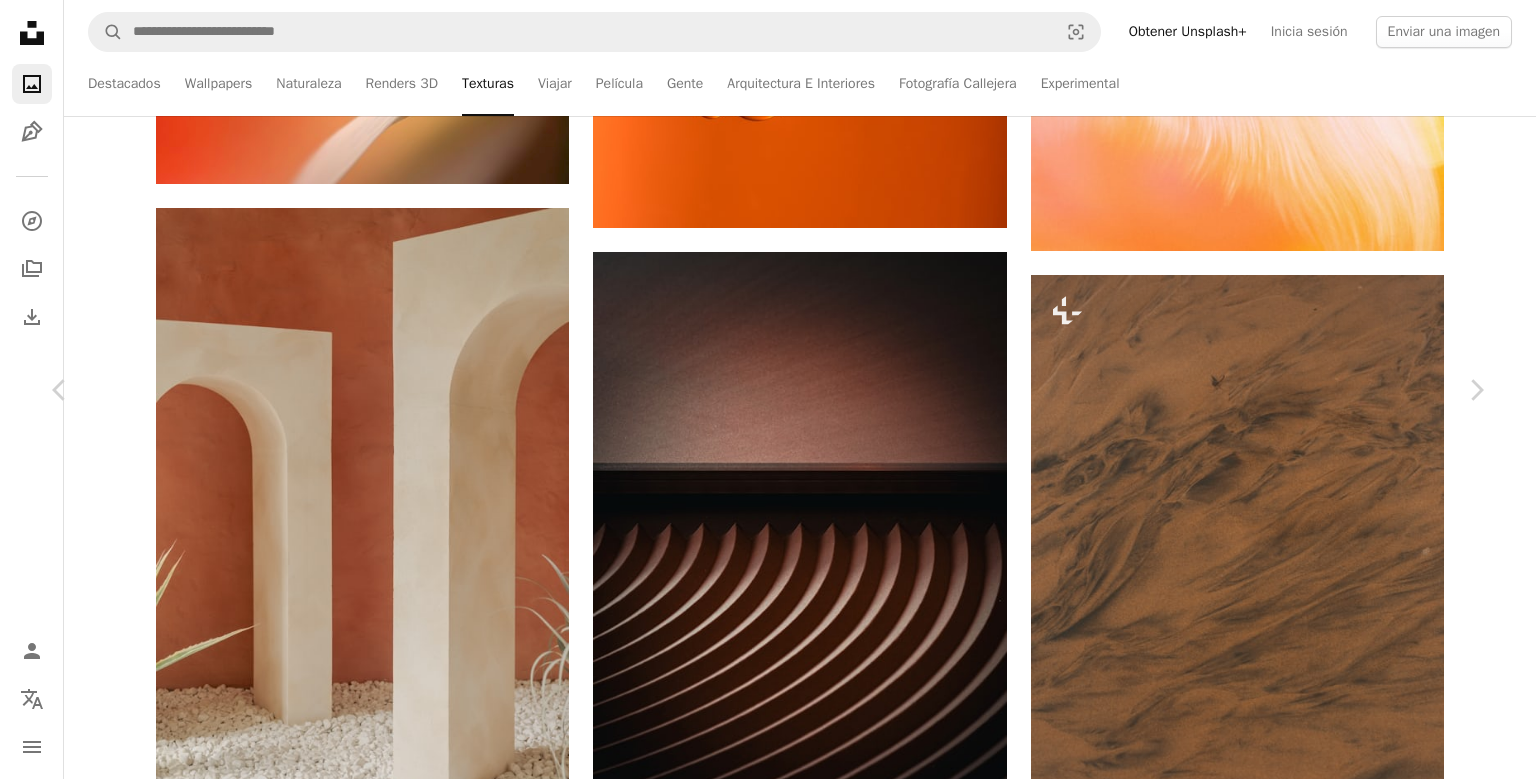 type 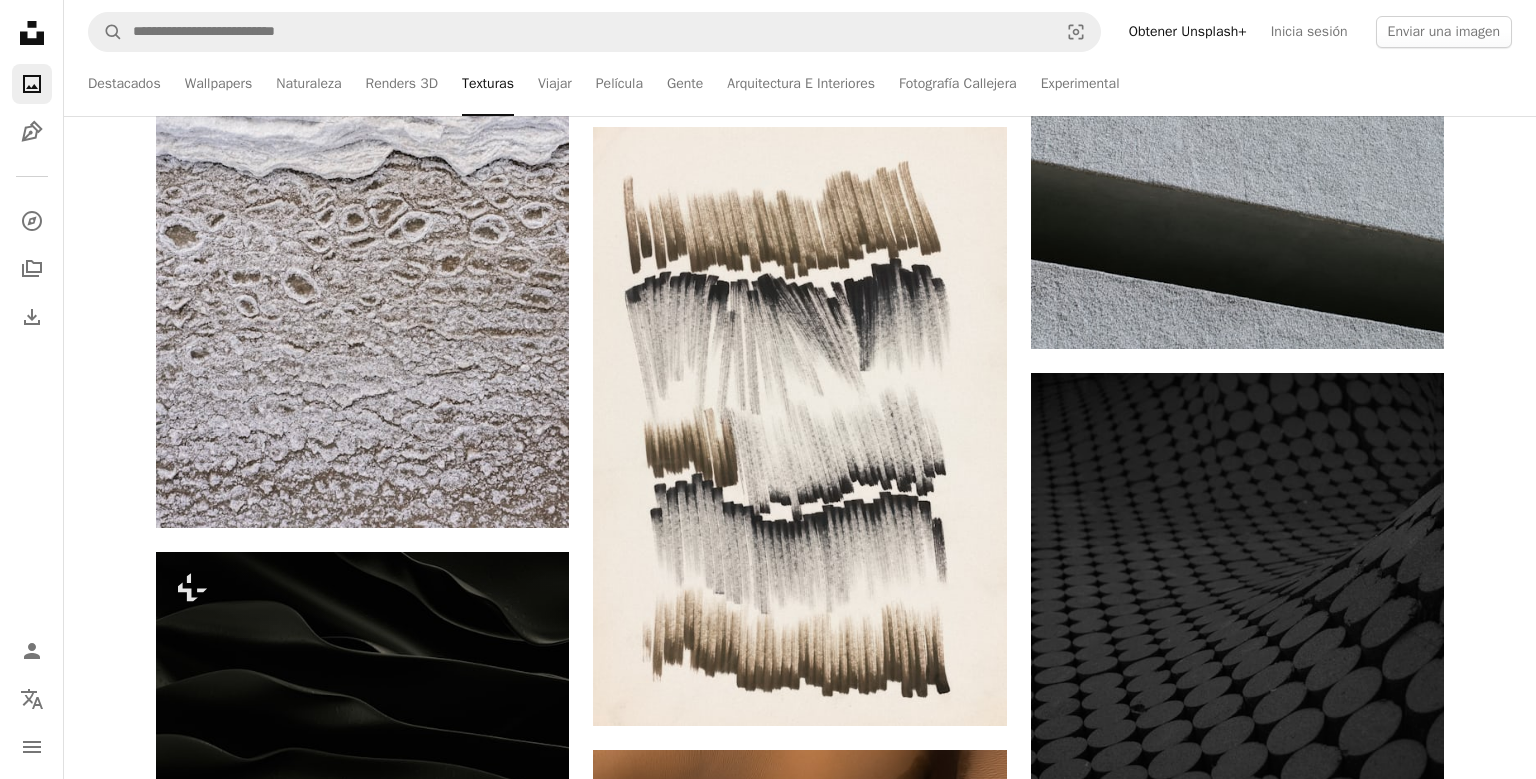 scroll, scrollTop: 15978, scrollLeft: 0, axis: vertical 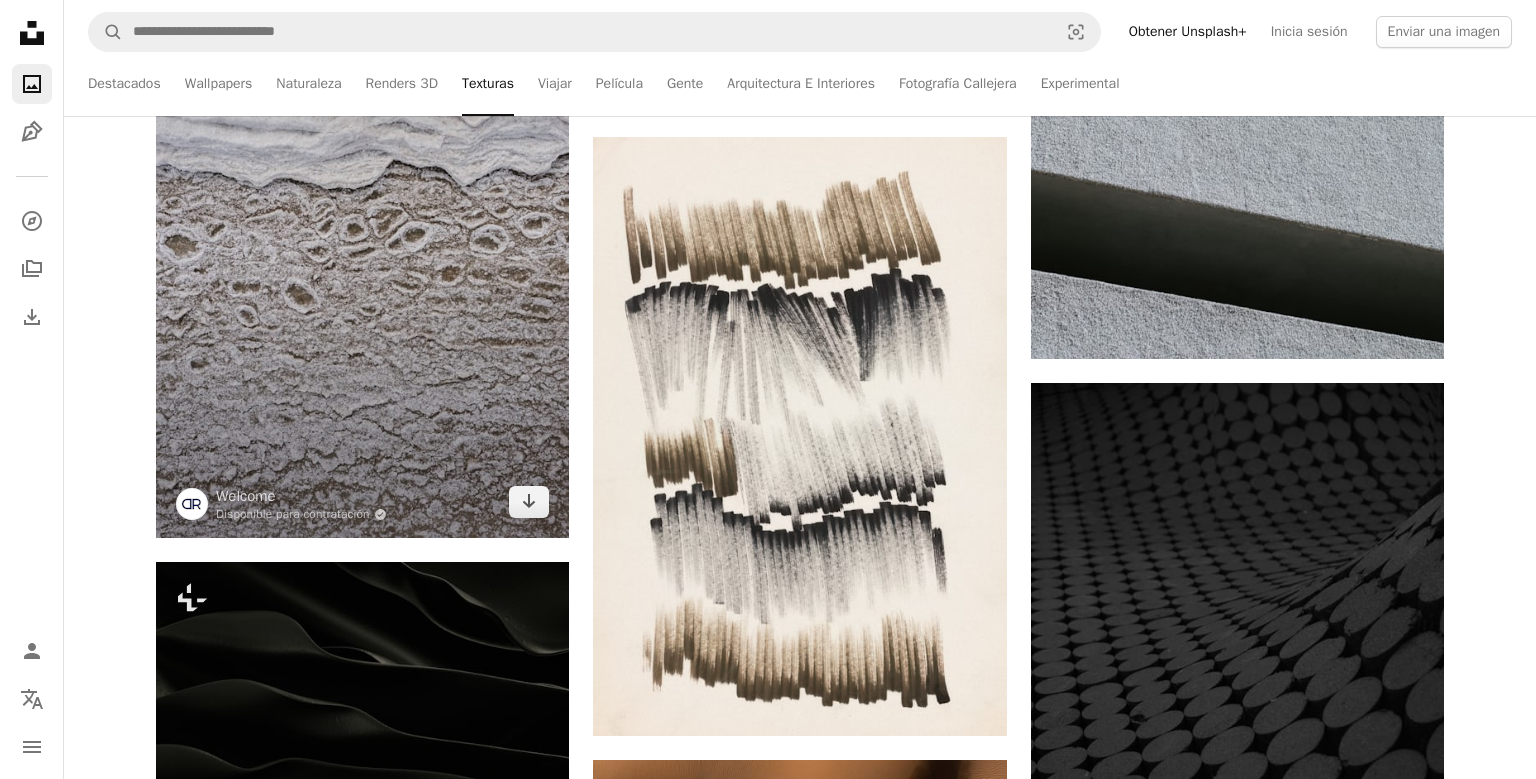 click at bounding box center (362, 227) 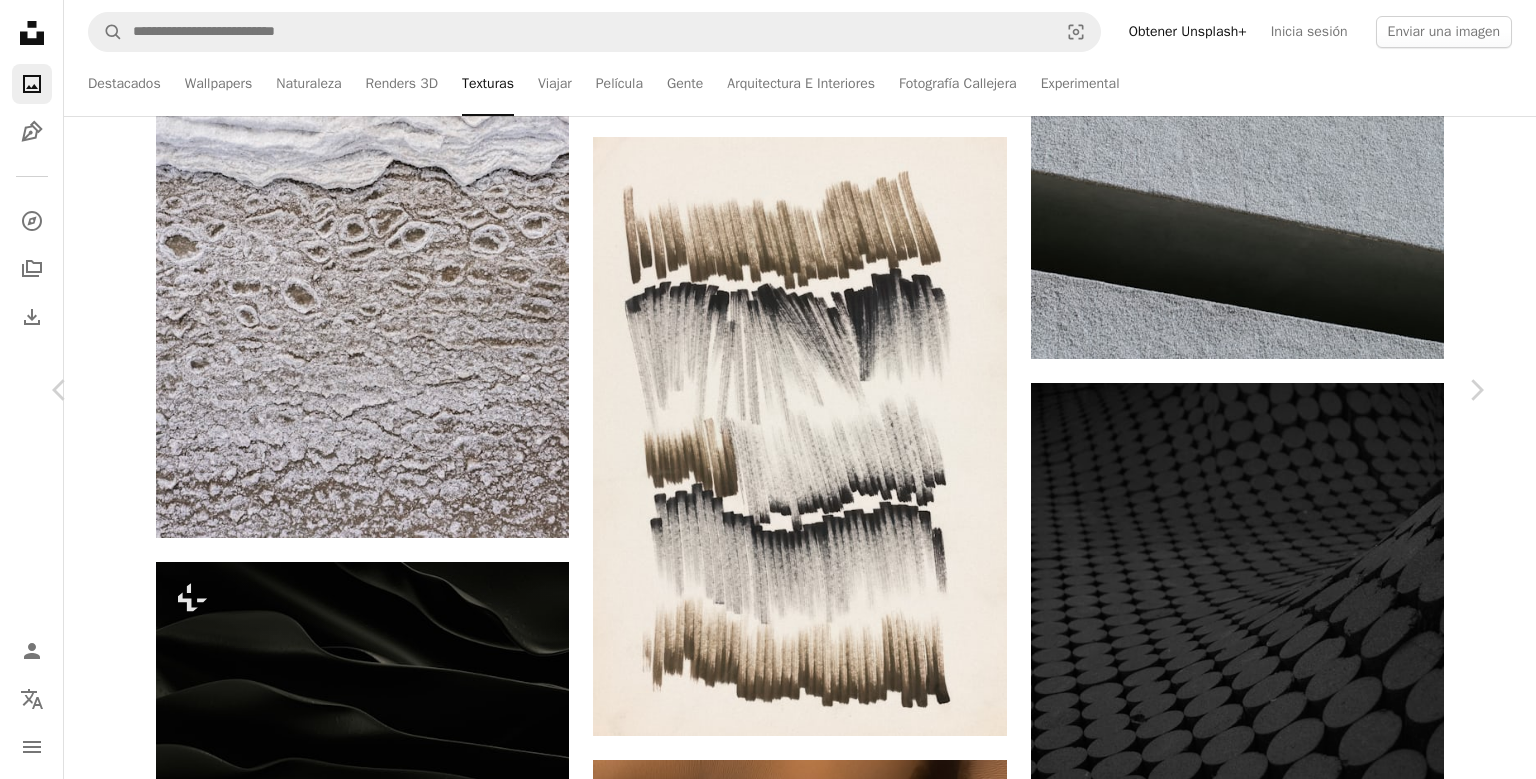 type 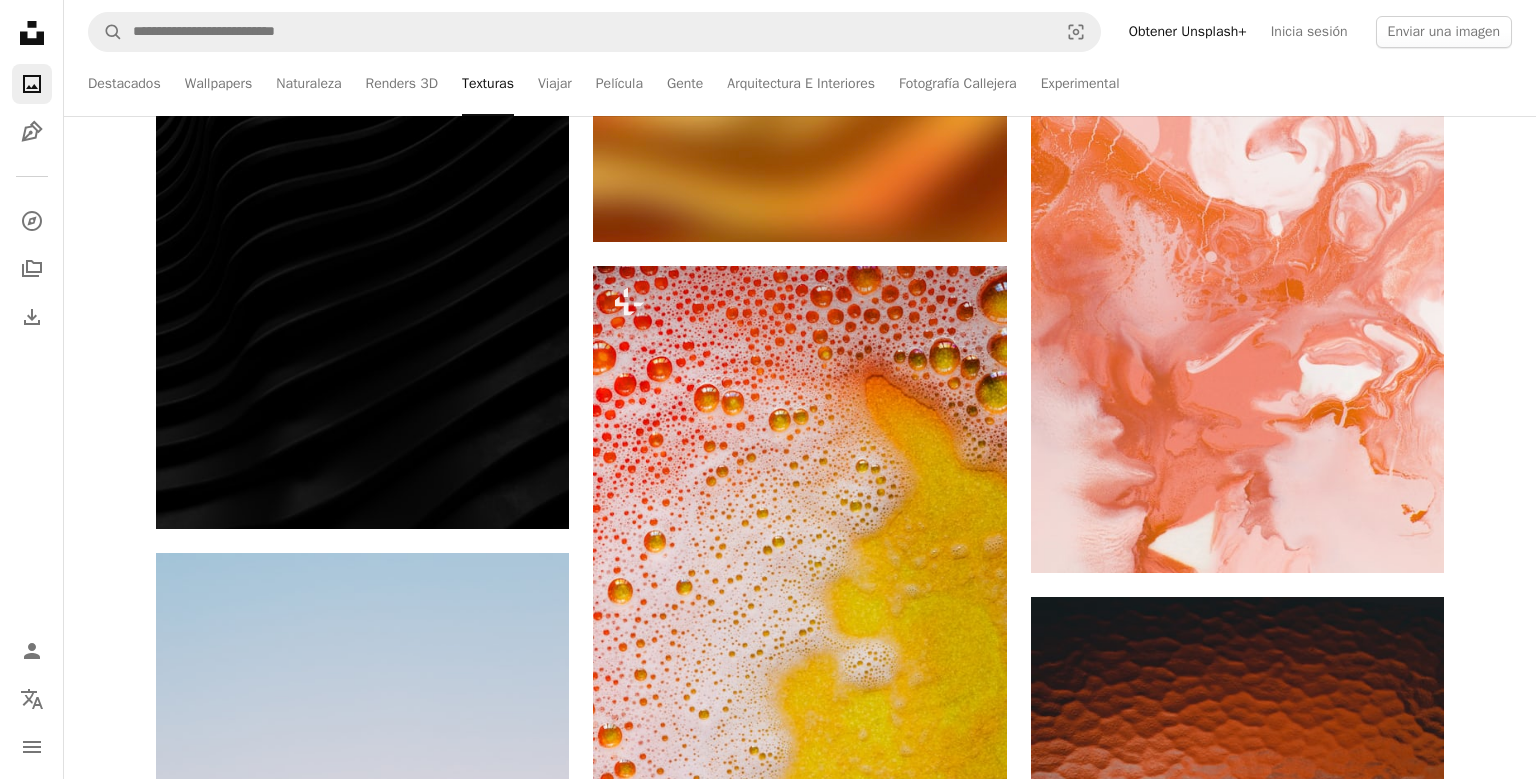 scroll, scrollTop: 22311, scrollLeft: 0, axis: vertical 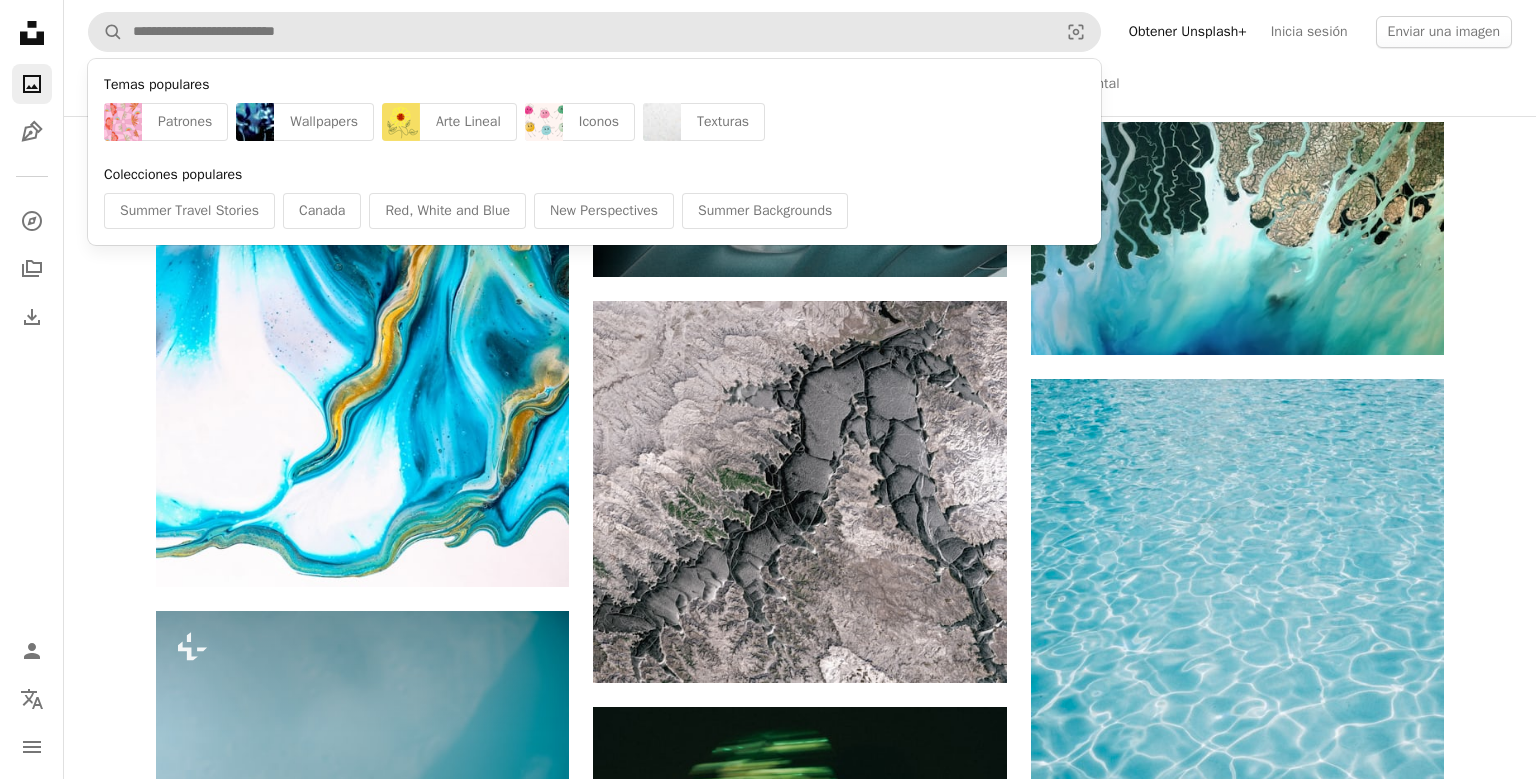 drag, startPoint x: 449, startPoint y: 186, endPoint x: 1535, endPoint y: -85, distance: 1119.302 